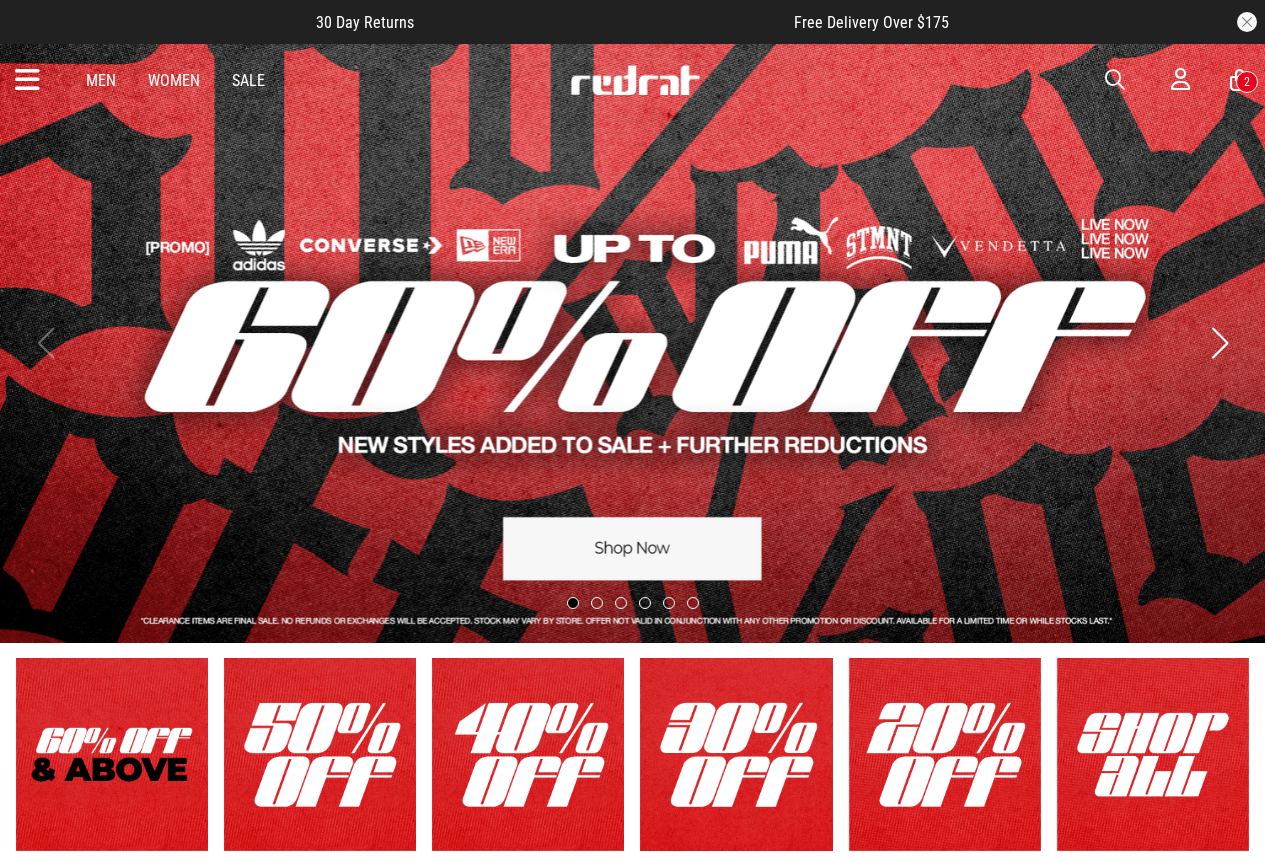 scroll, scrollTop: 0, scrollLeft: 0, axis: both 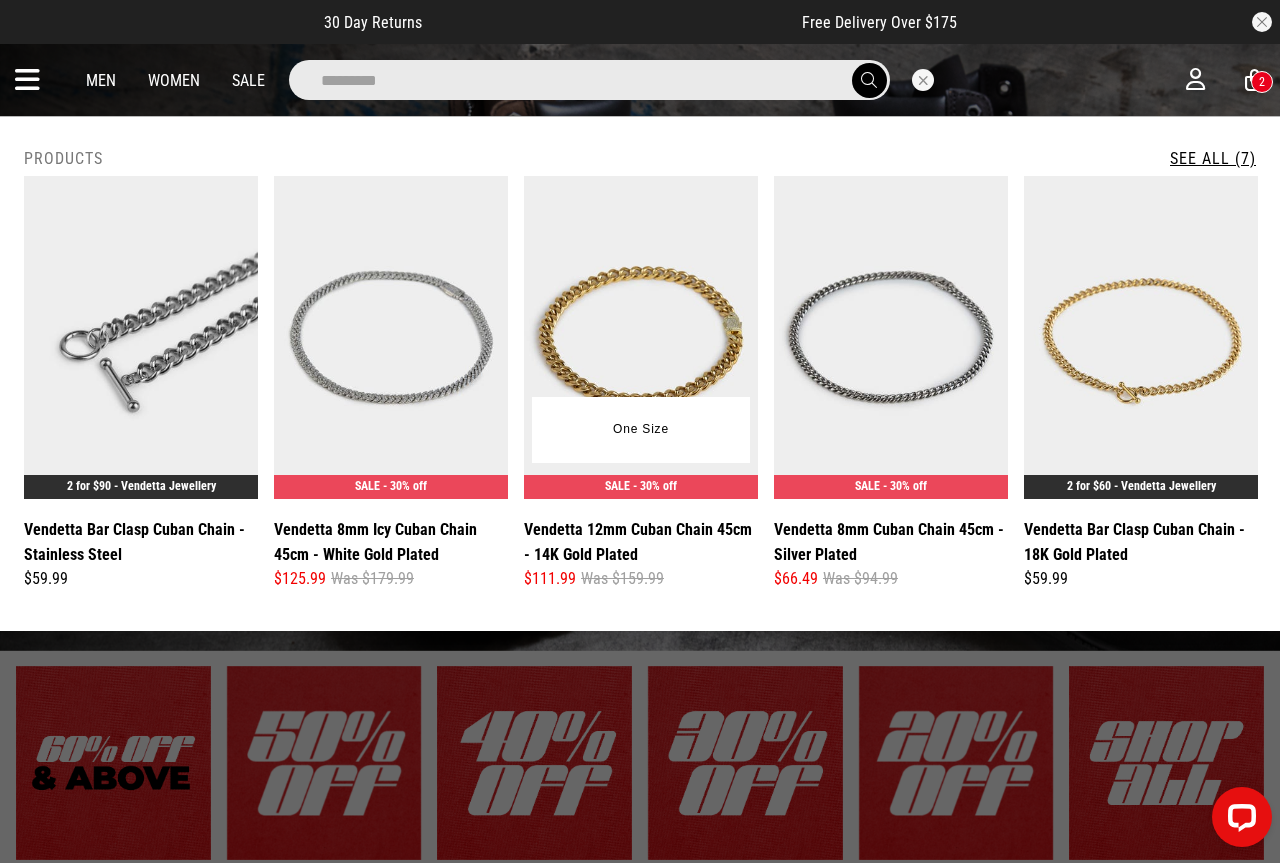 type on "*********" 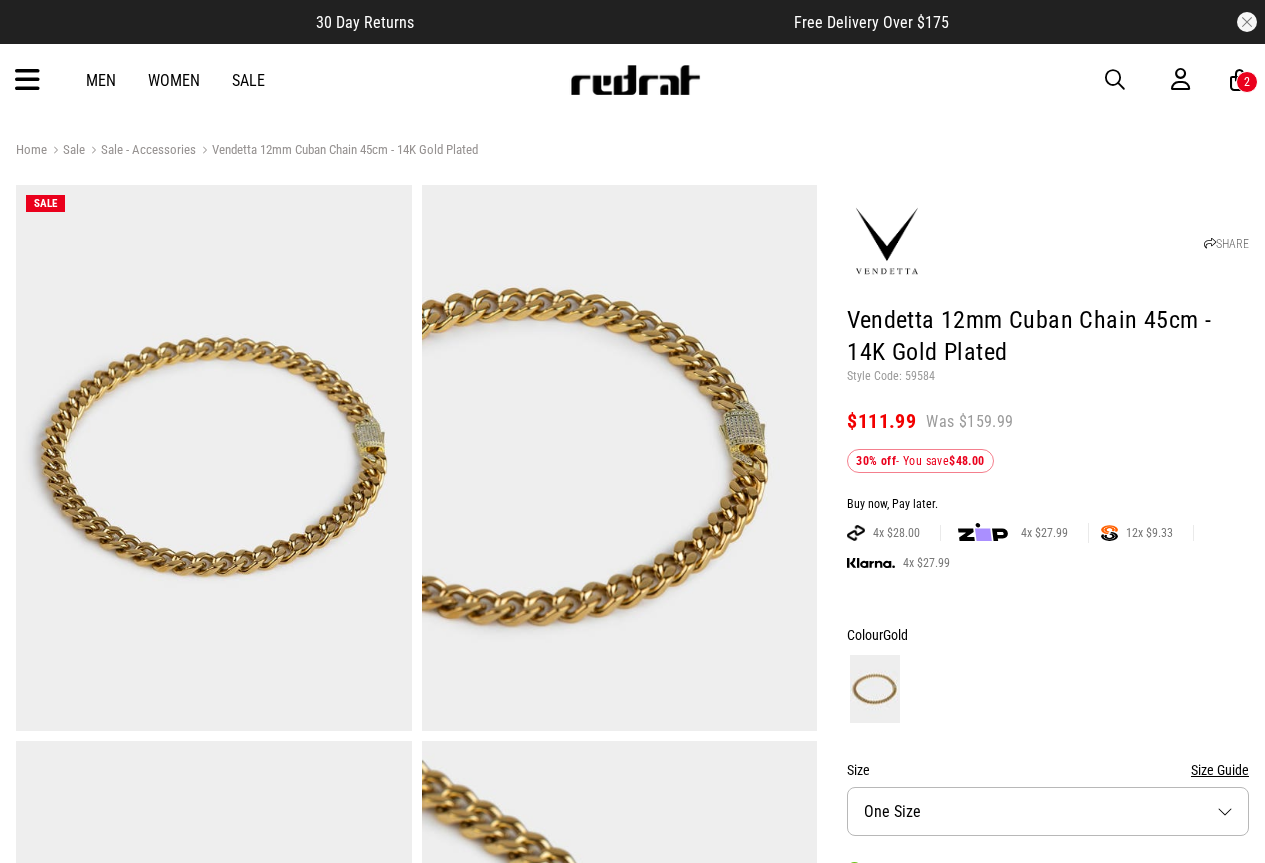scroll, scrollTop: 0, scrollLeft: 0, axis: both 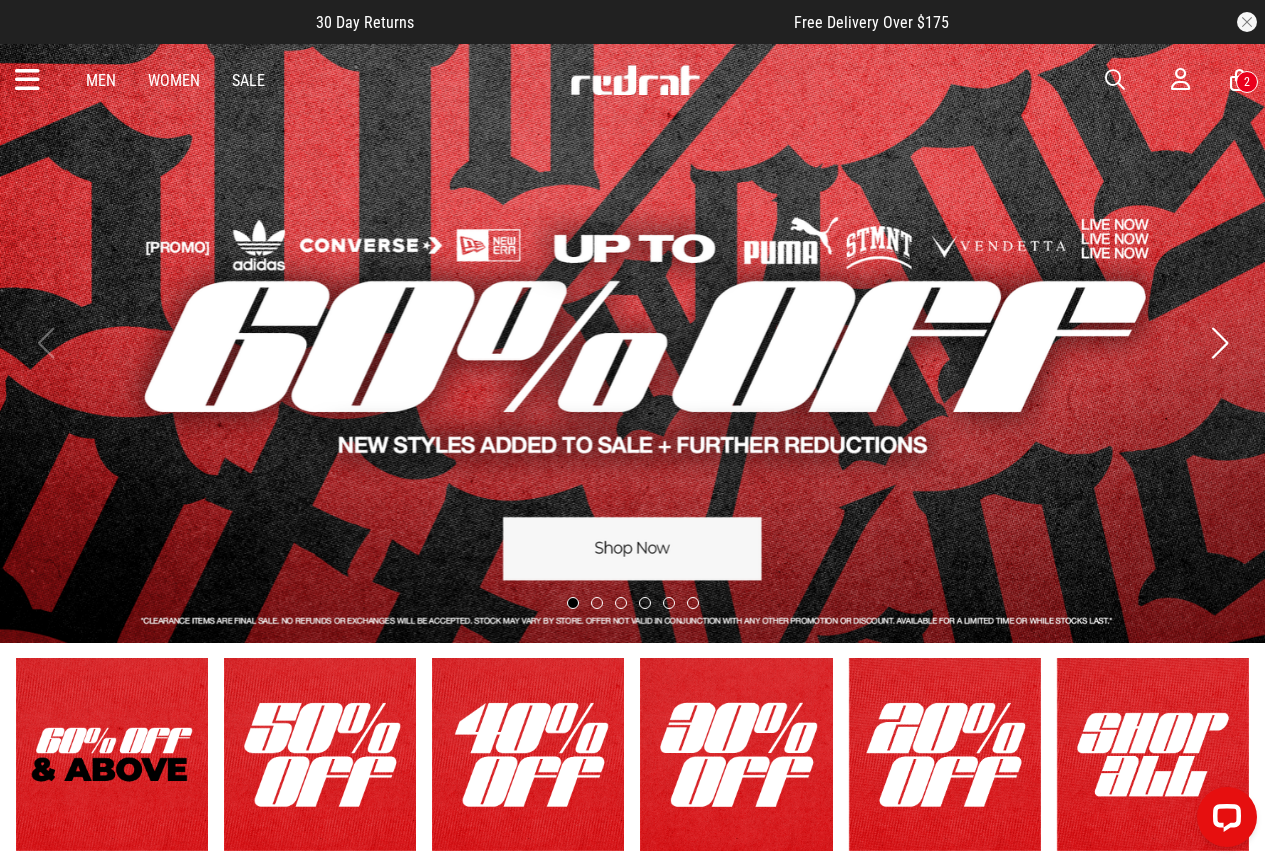 click at bounding box center [1115, 80] 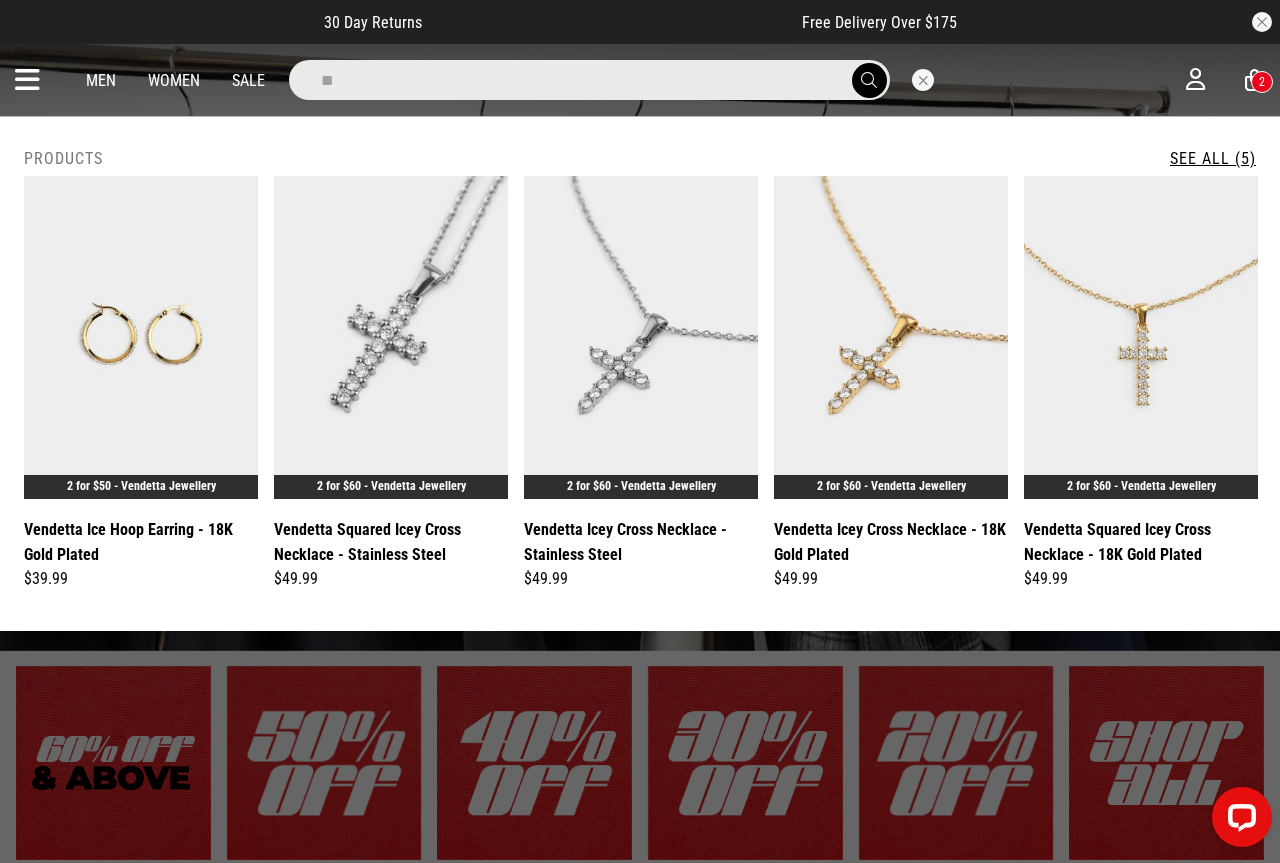 type on "*" 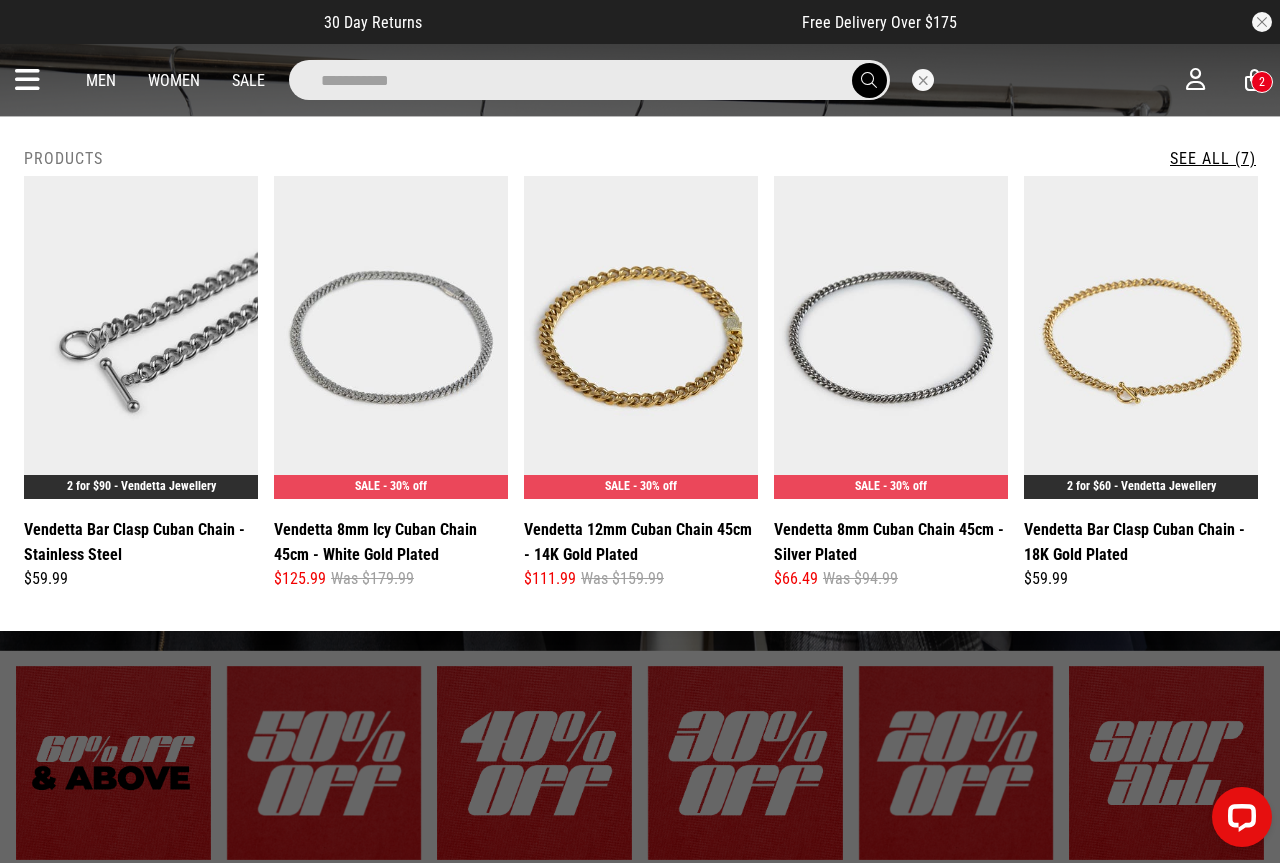 type on "**********" 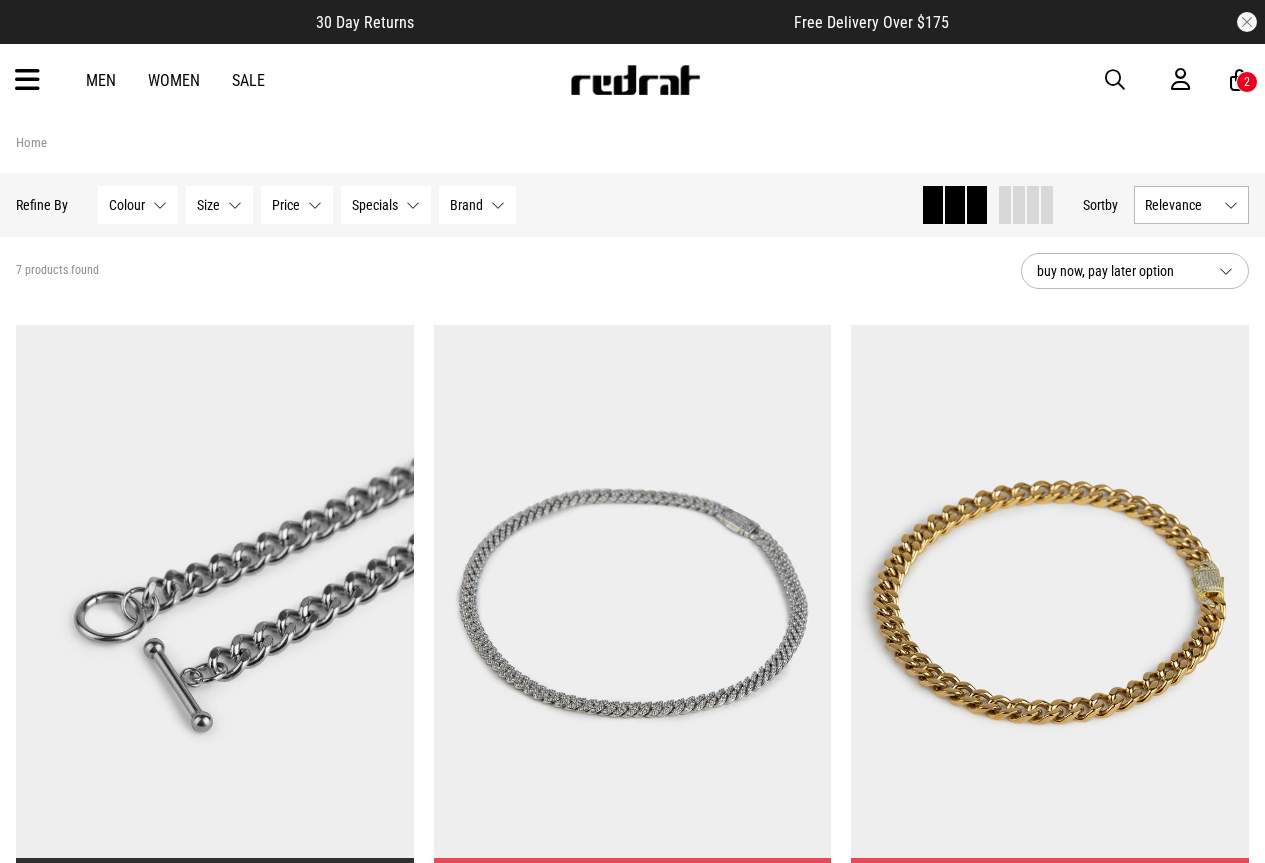 scroll, scrollTop: 0, scrollLeft: 0, axis: both 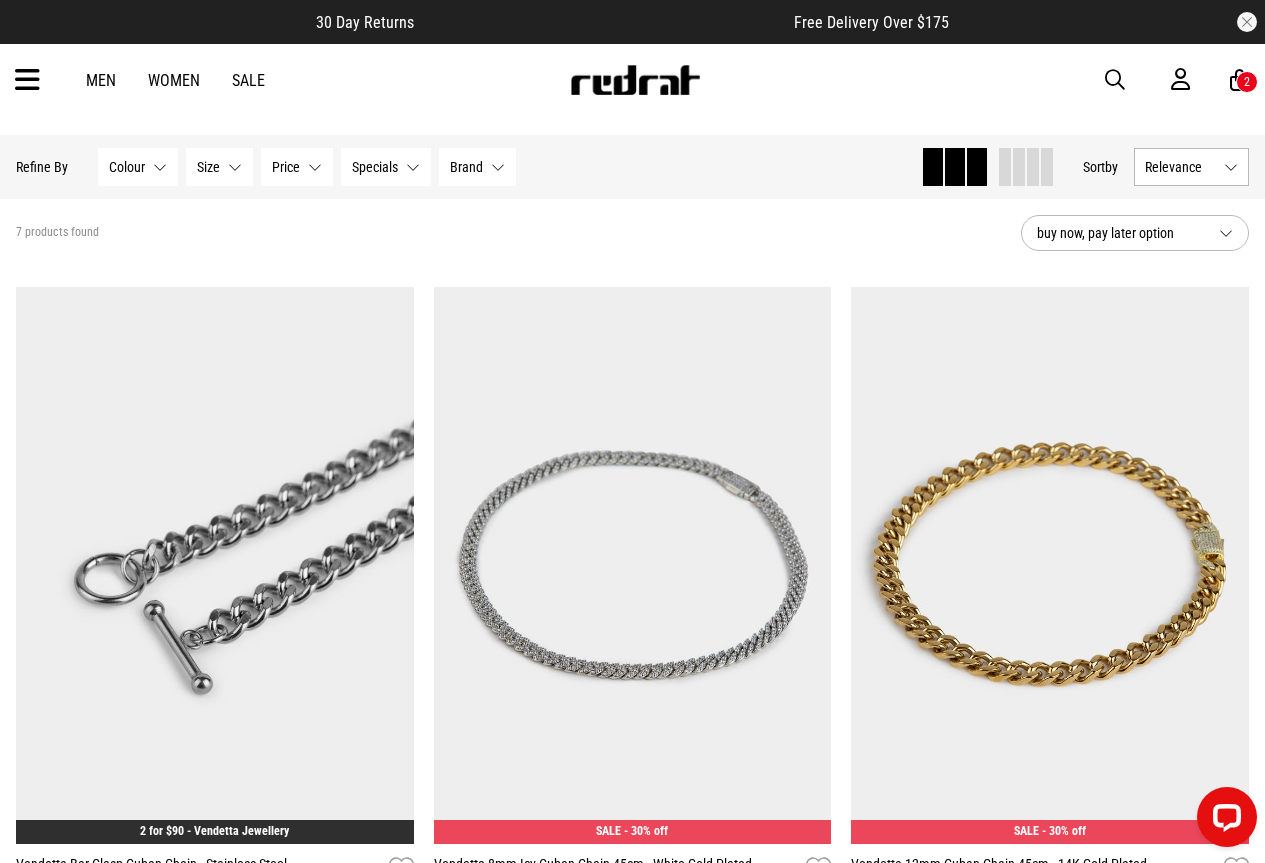 drag, startPoint x: 0, startPoint y: 0, endPoint x: 1380, endPoint y: 172, distance: 1390.6775 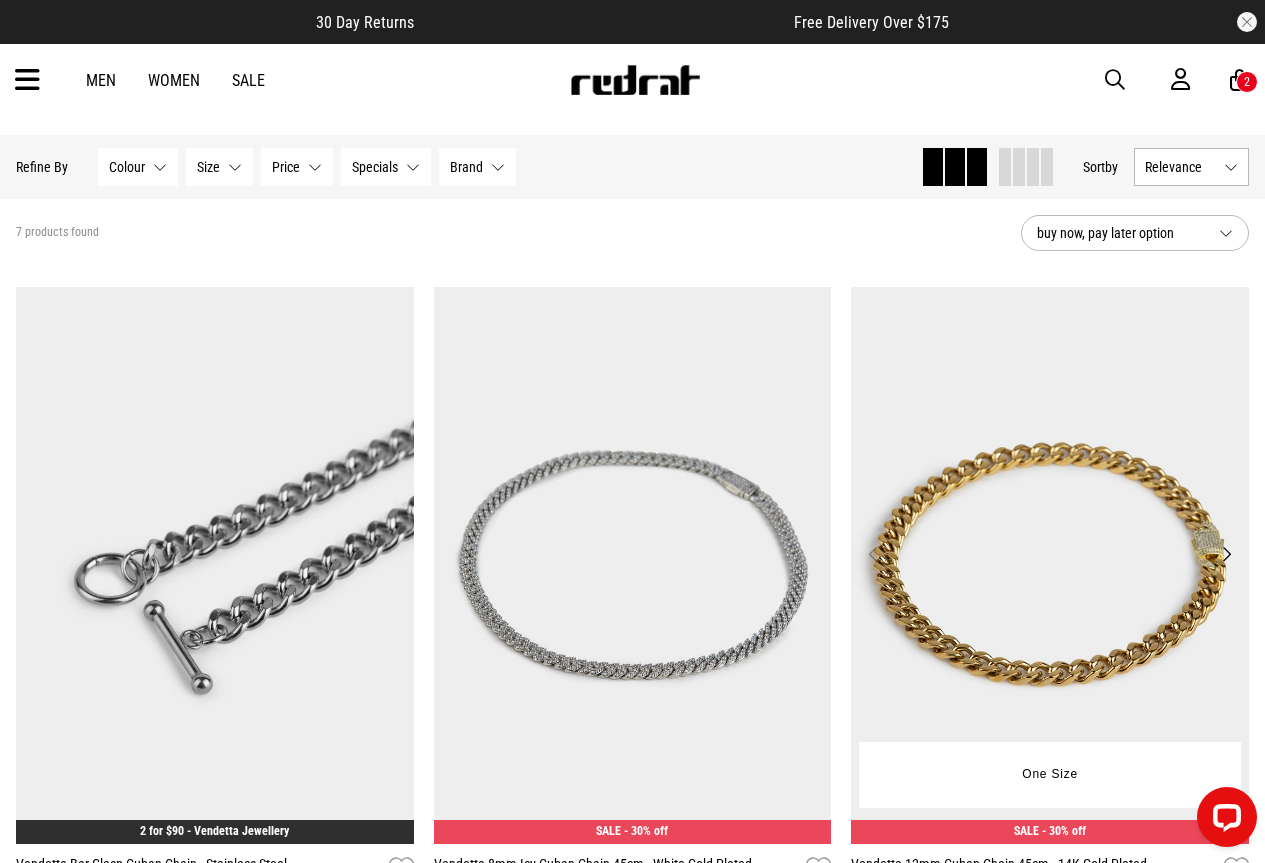 click at bounding box center [1050, 565] 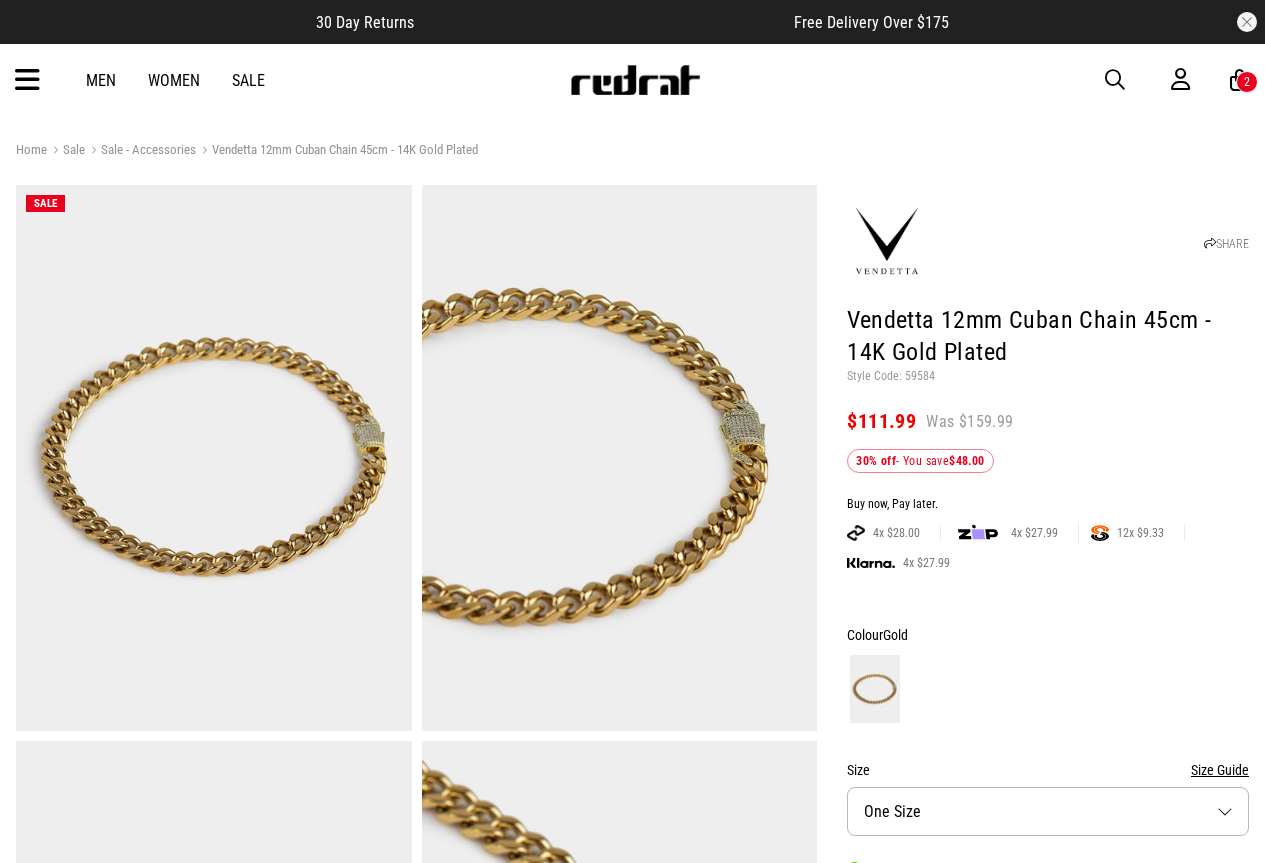 scroll, scrollTop: 0, scrollLeft: 0, axis: both 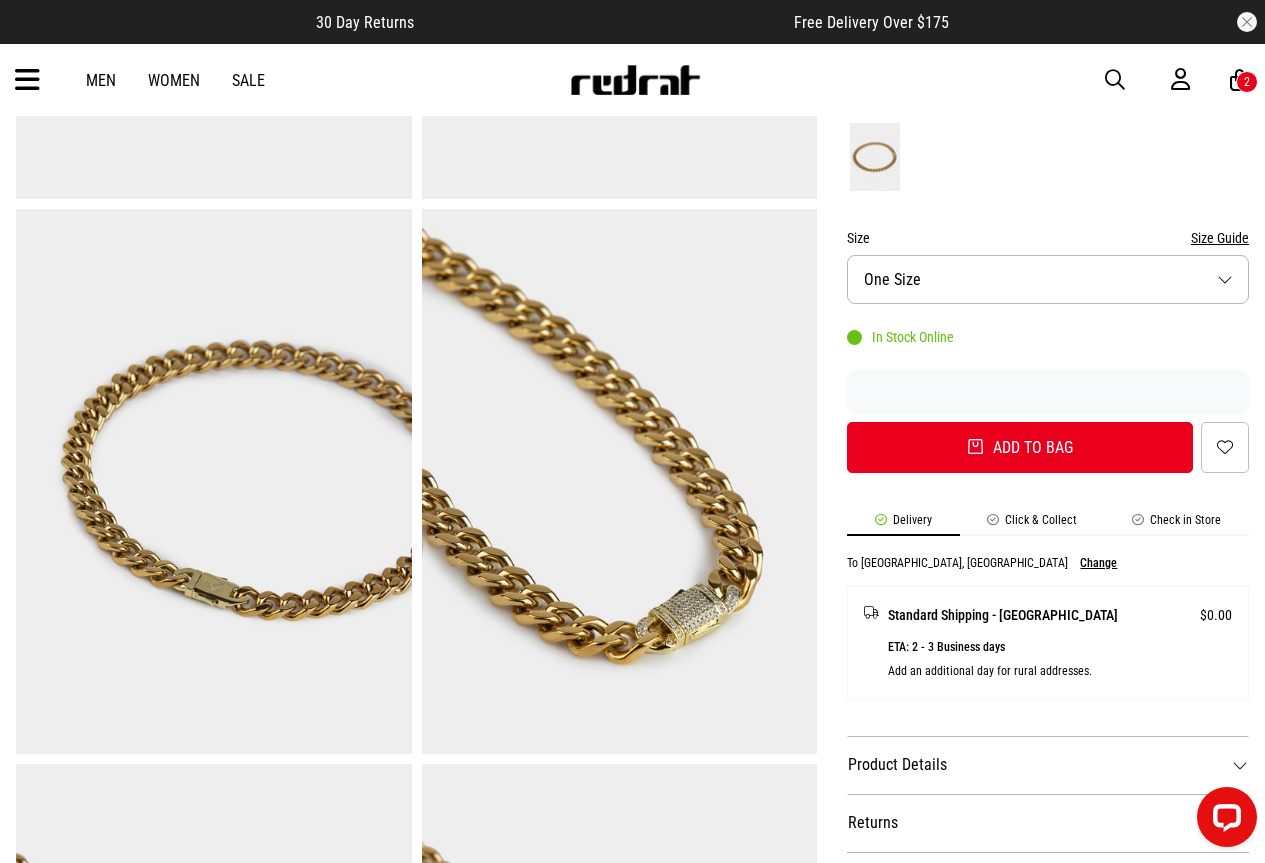 click at bounding box center [620, 482] 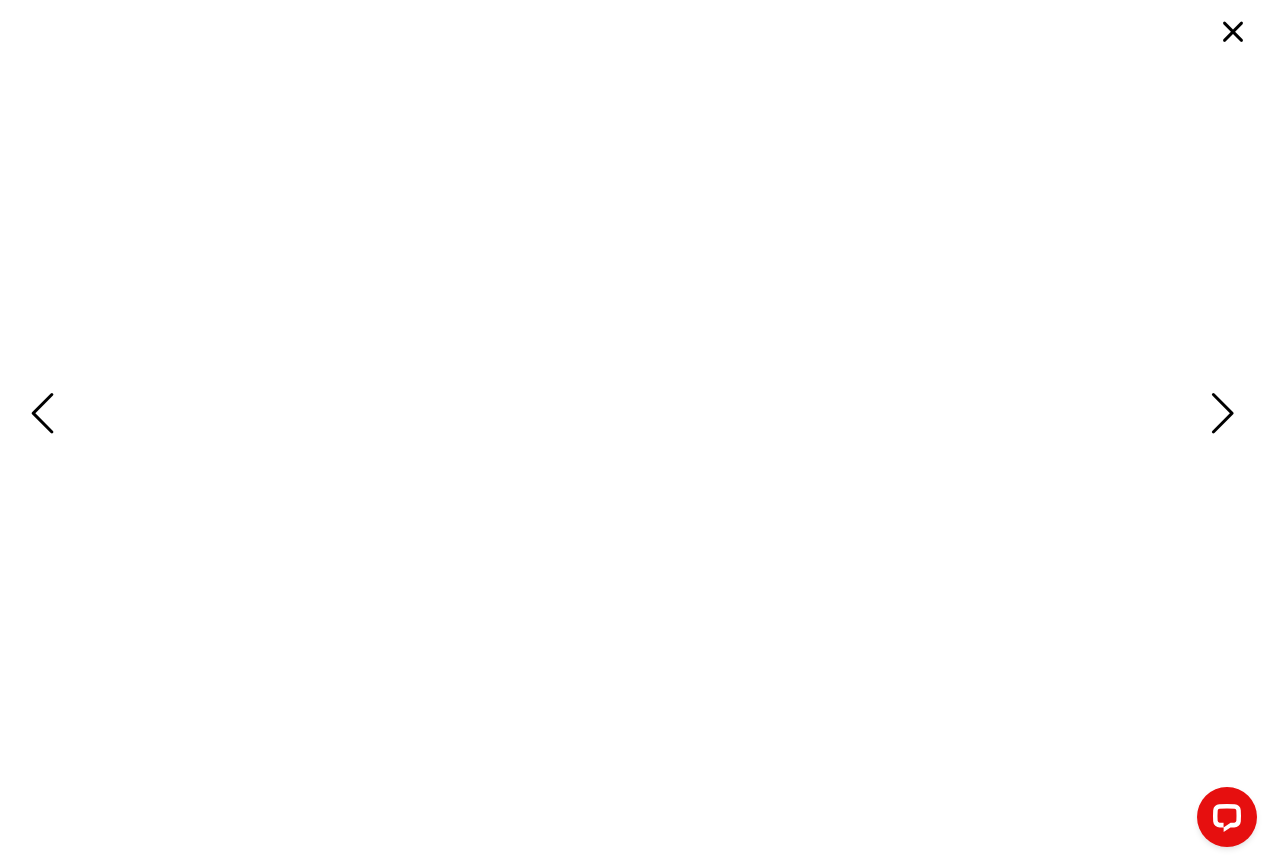 click at bounding box center (632, 431) 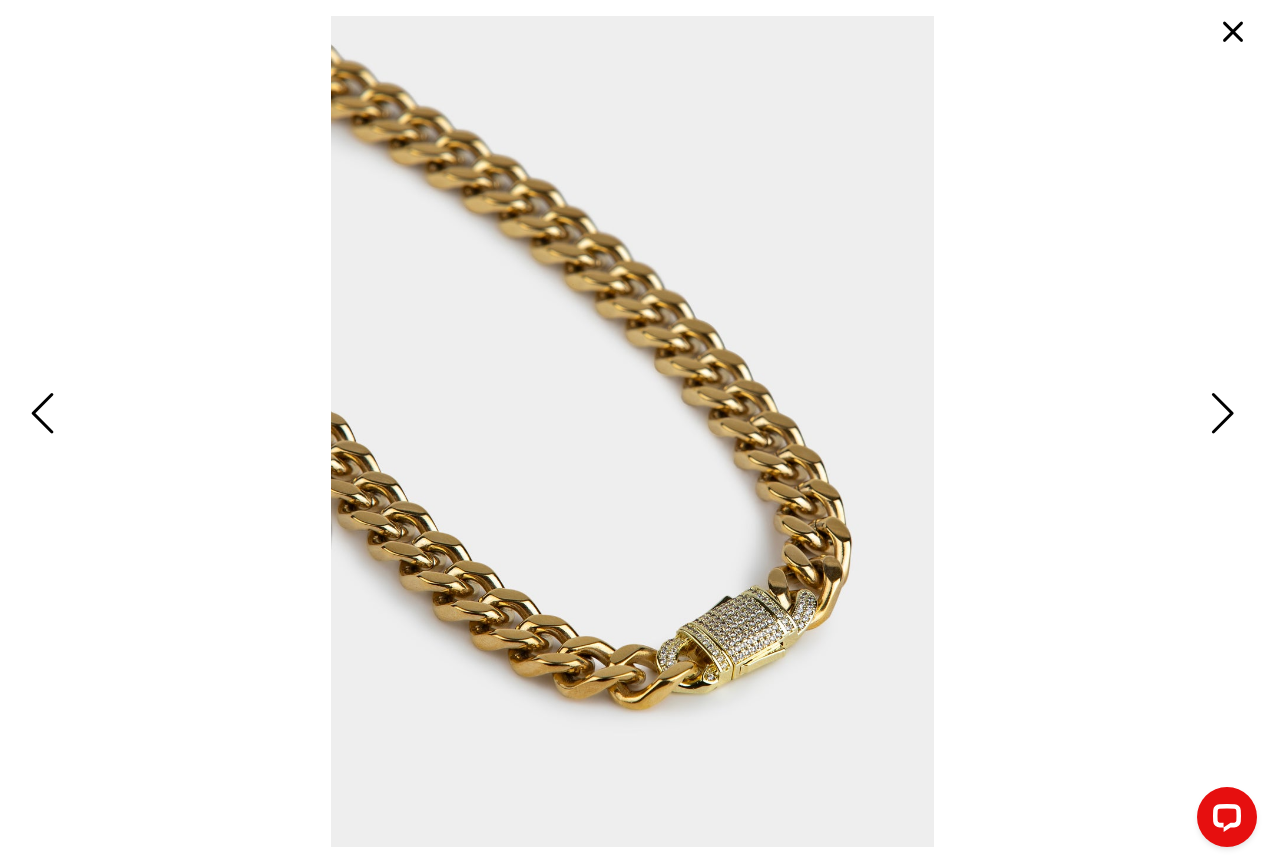 scroll, scrollTop: 59, scrollLeft: 0, axis: vertical 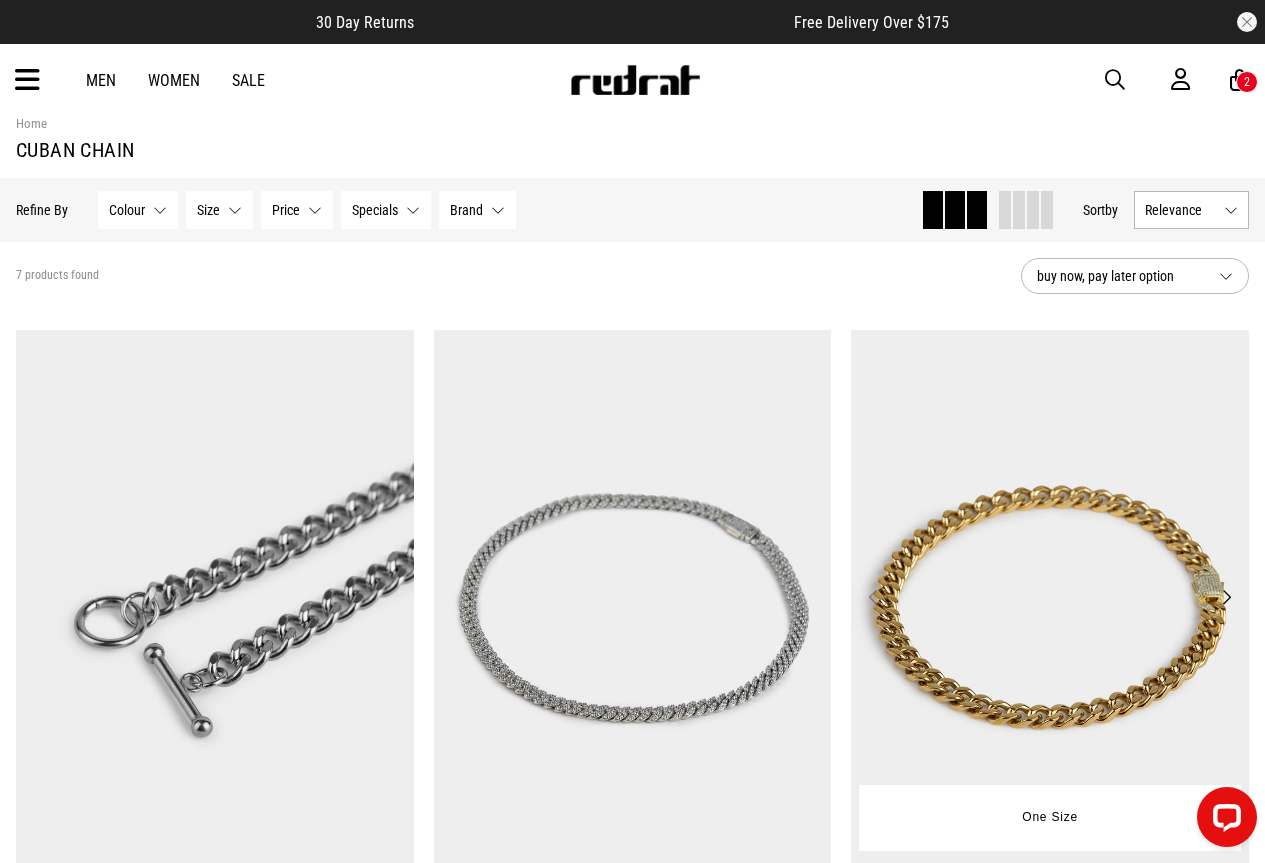 click at bounding box center [1050, 608] 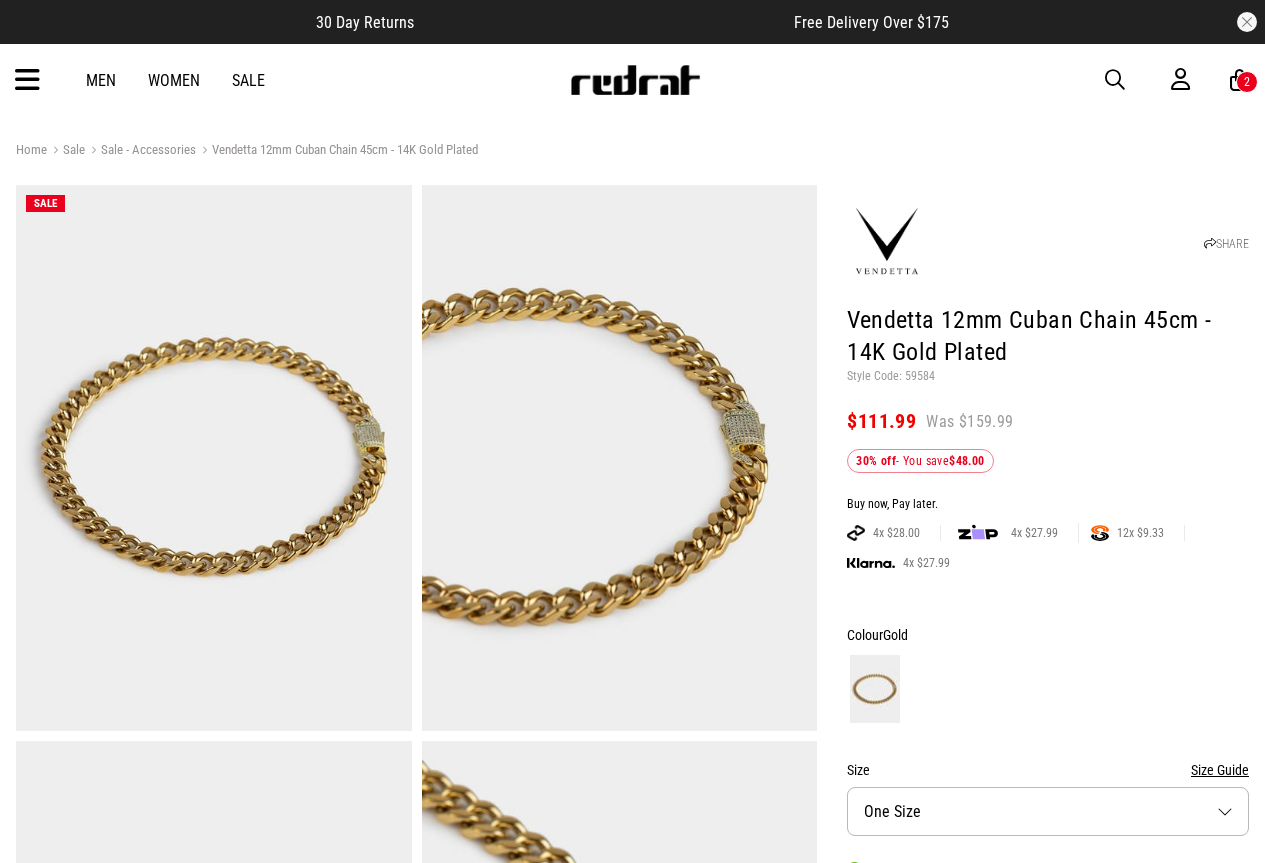 scroll, scrollTop: 0, scrollLeft: 0, axis: both 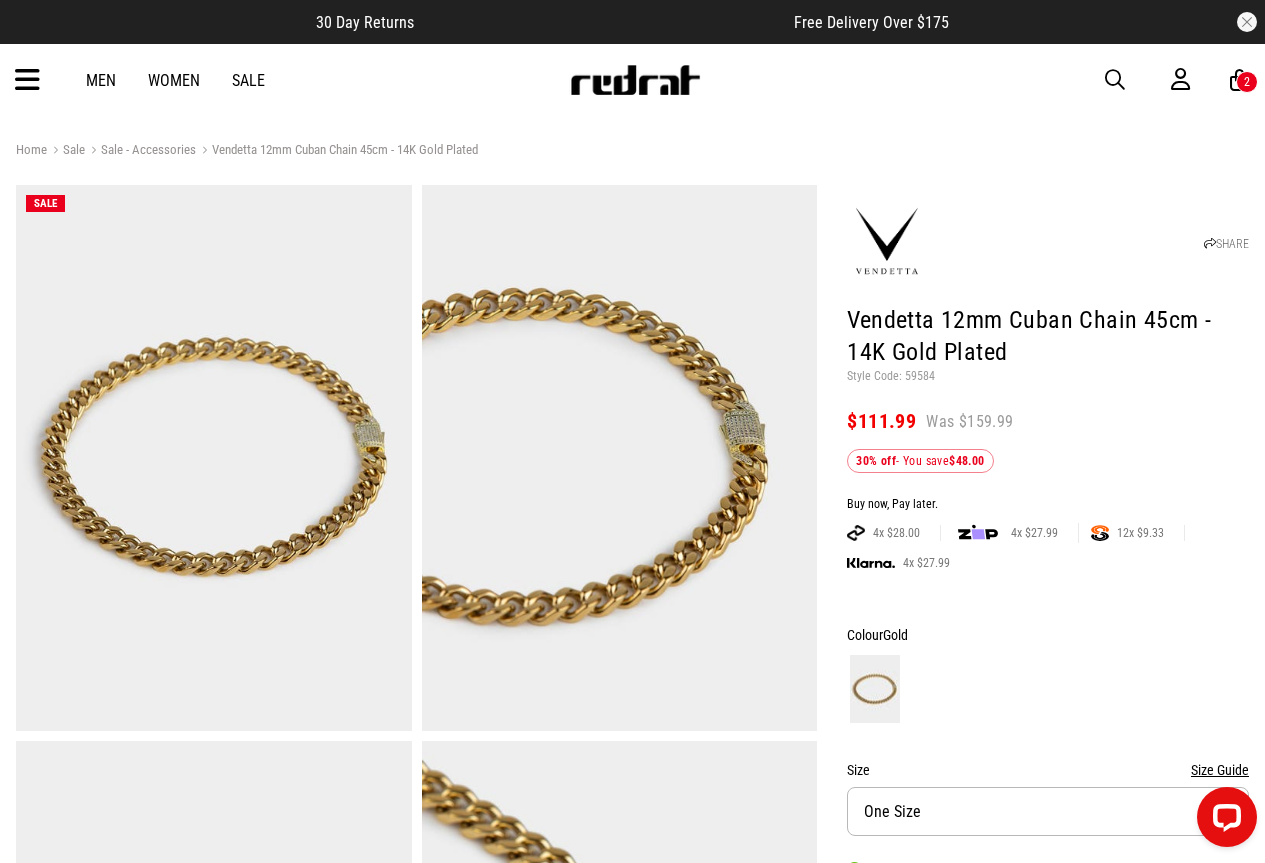 click at bounding box center (1115, 80) 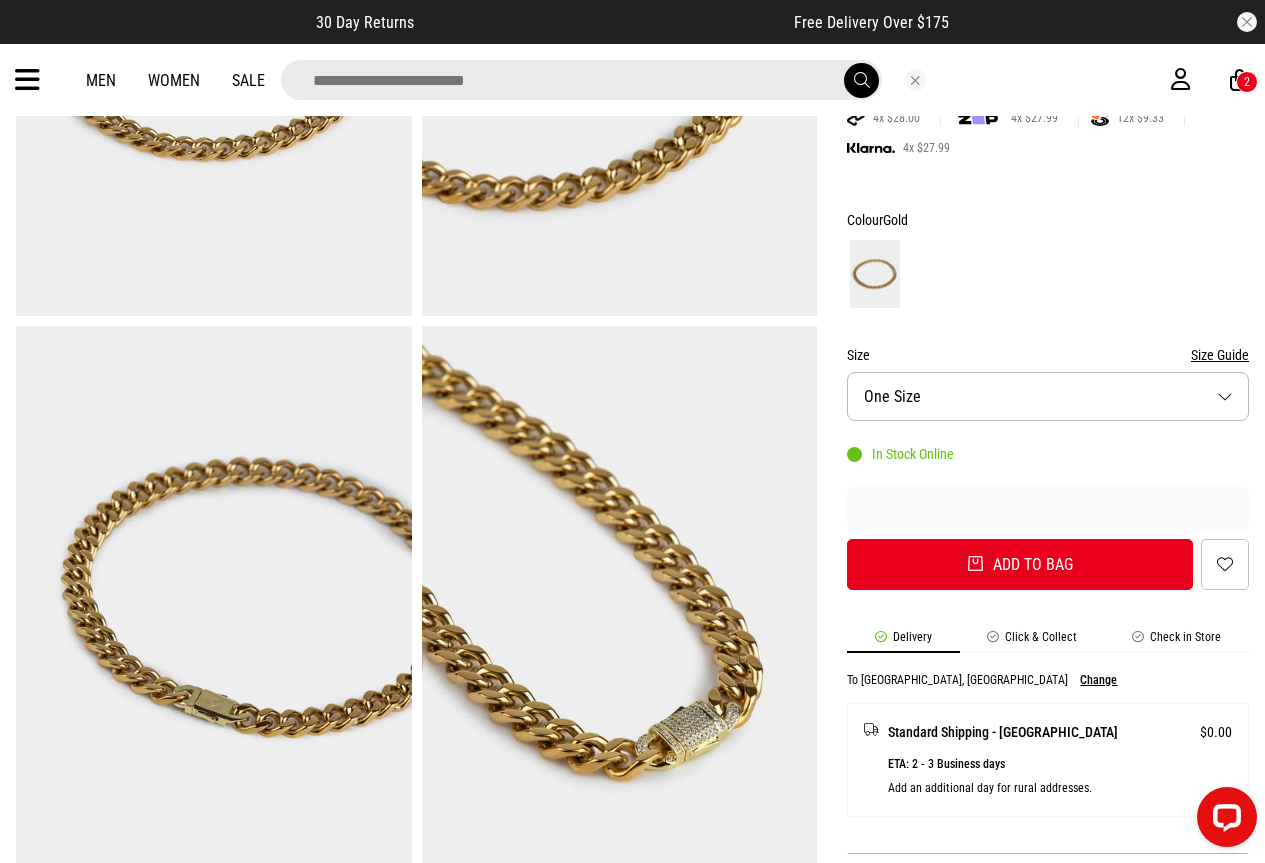 scroll, scrollTop: 457, scrollLeft: 0, axis: vertical 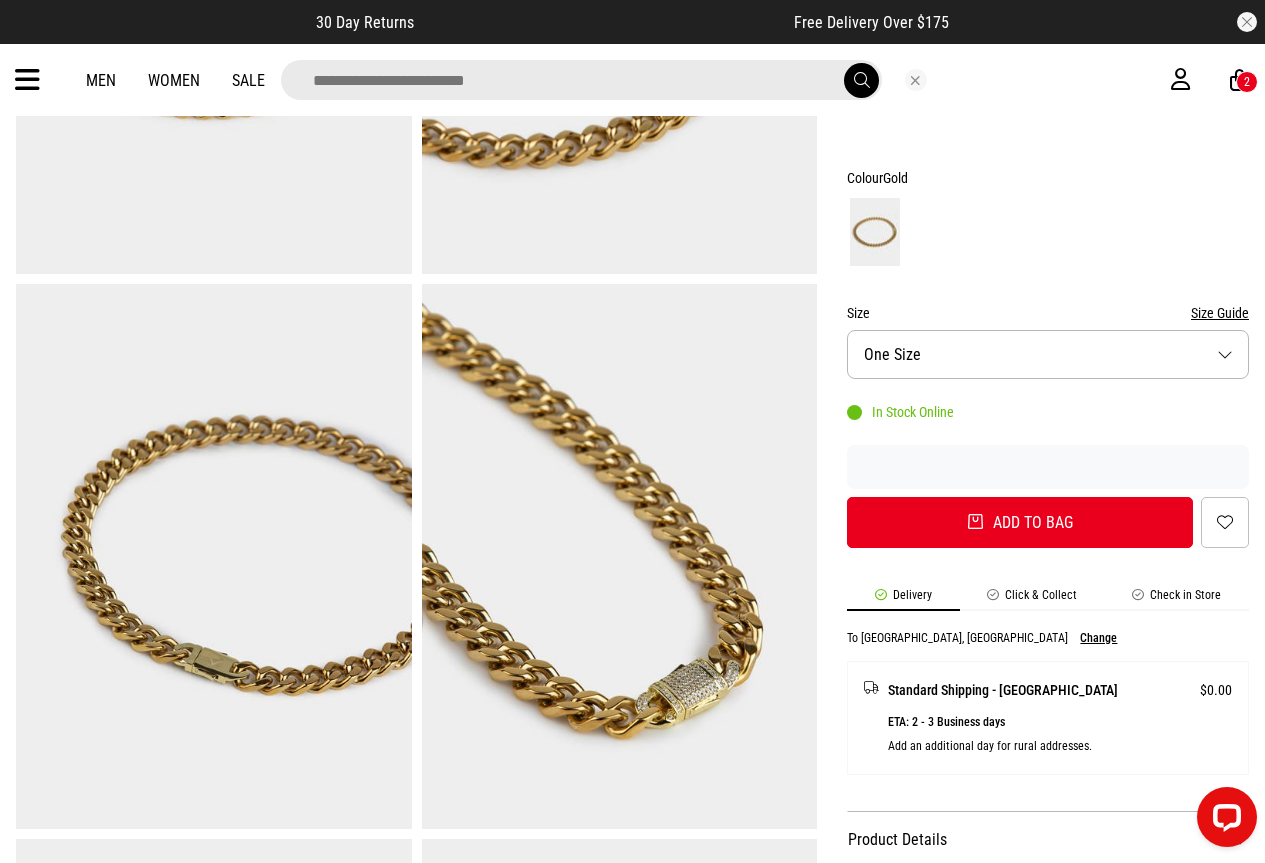 click at bounding box center (214, 557) 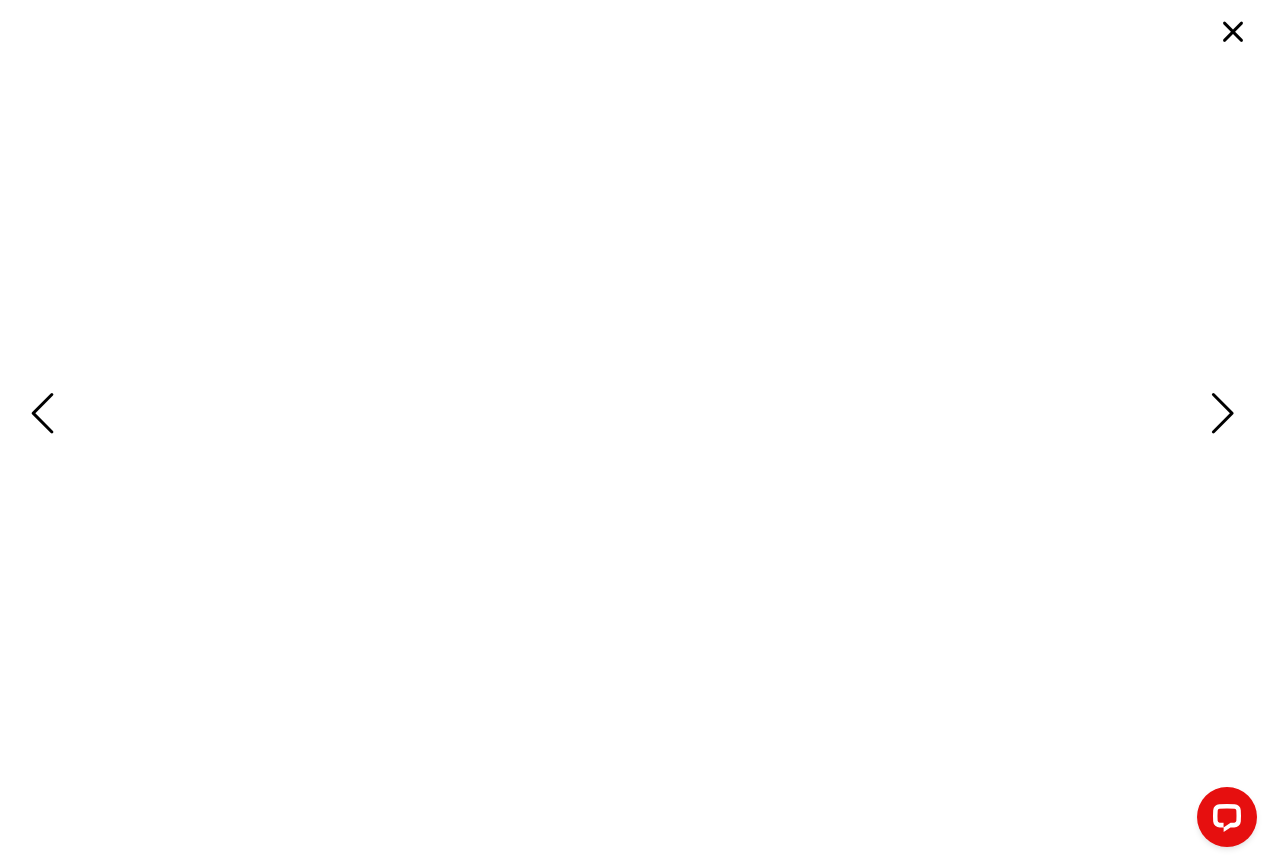 click at bounding box center [632, 431] 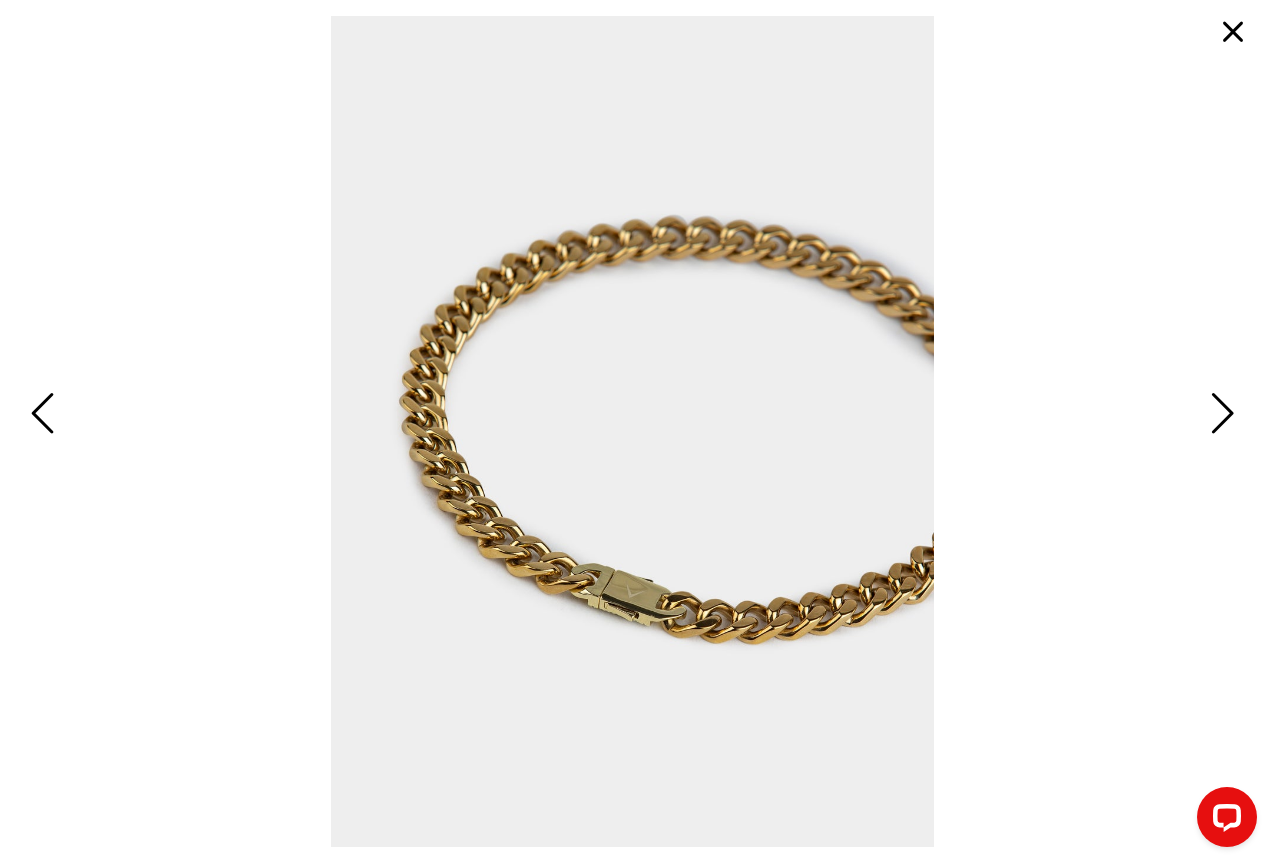 click at bounding box center [1219, 415] 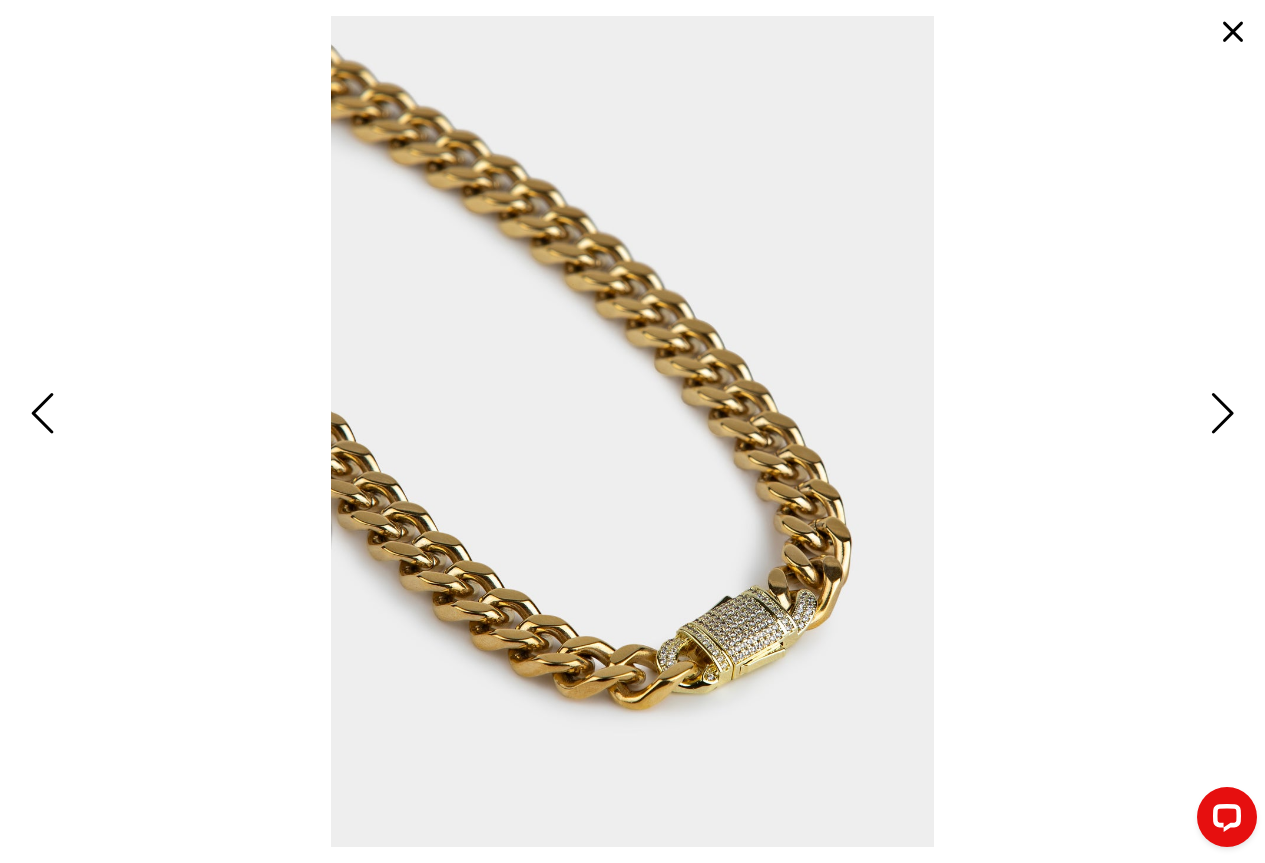 click at bounding box center [1233, 32] 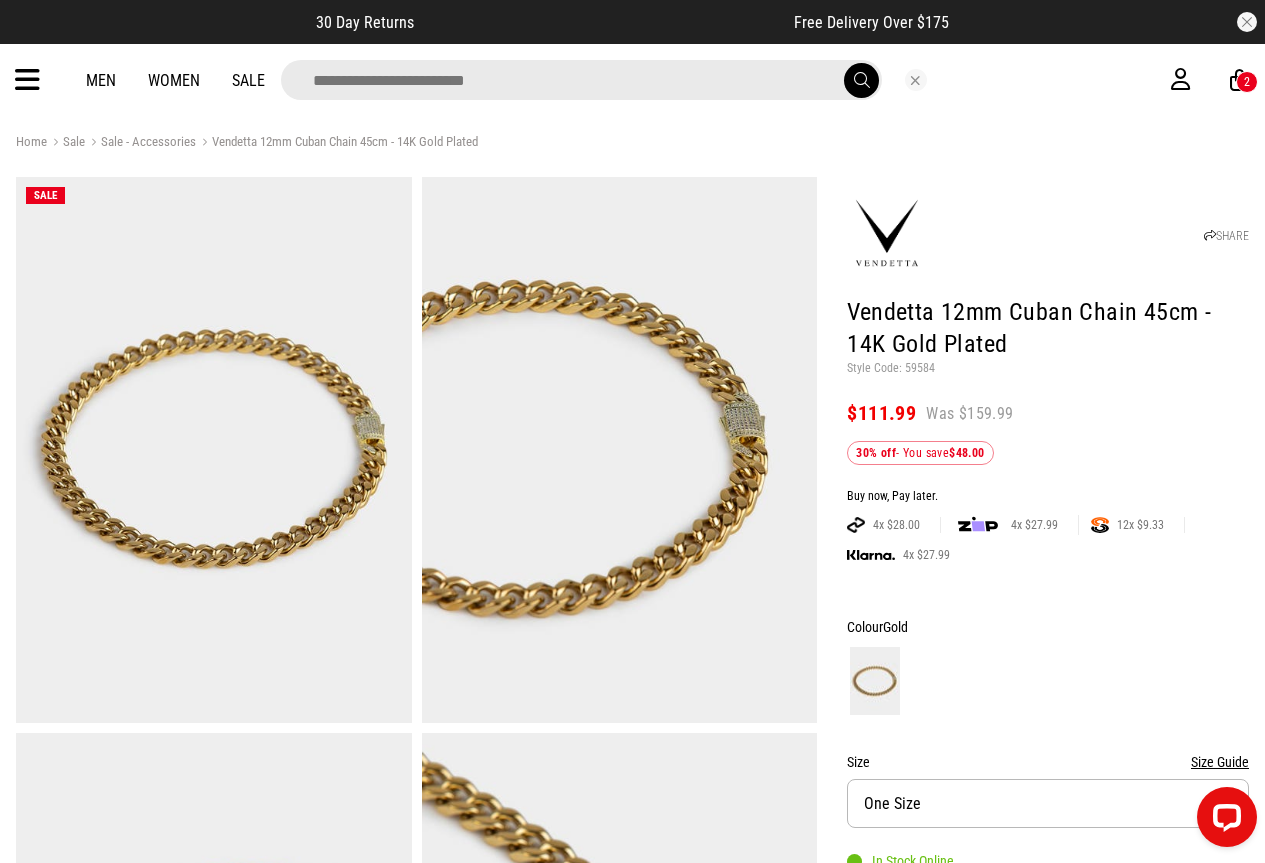 scroll, scrollTop: 0, scrollLeft: 0, axis: both 